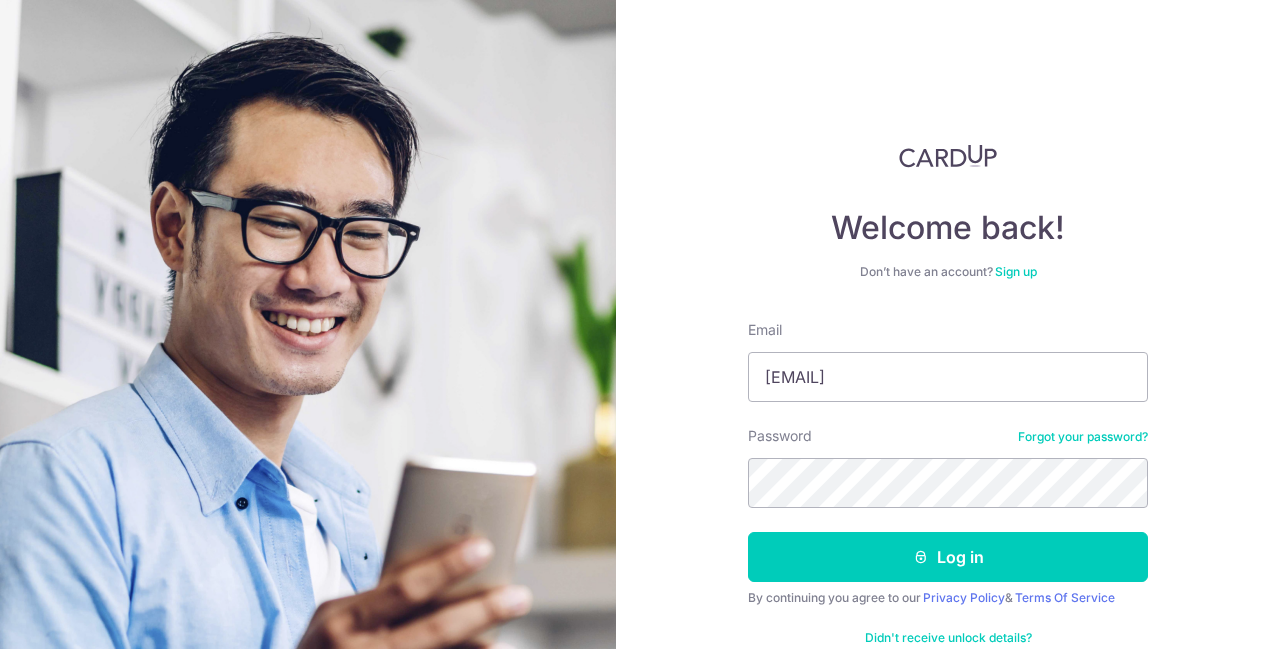 scroll, scrollTop: 0, scrollLeft: 0, axis: both 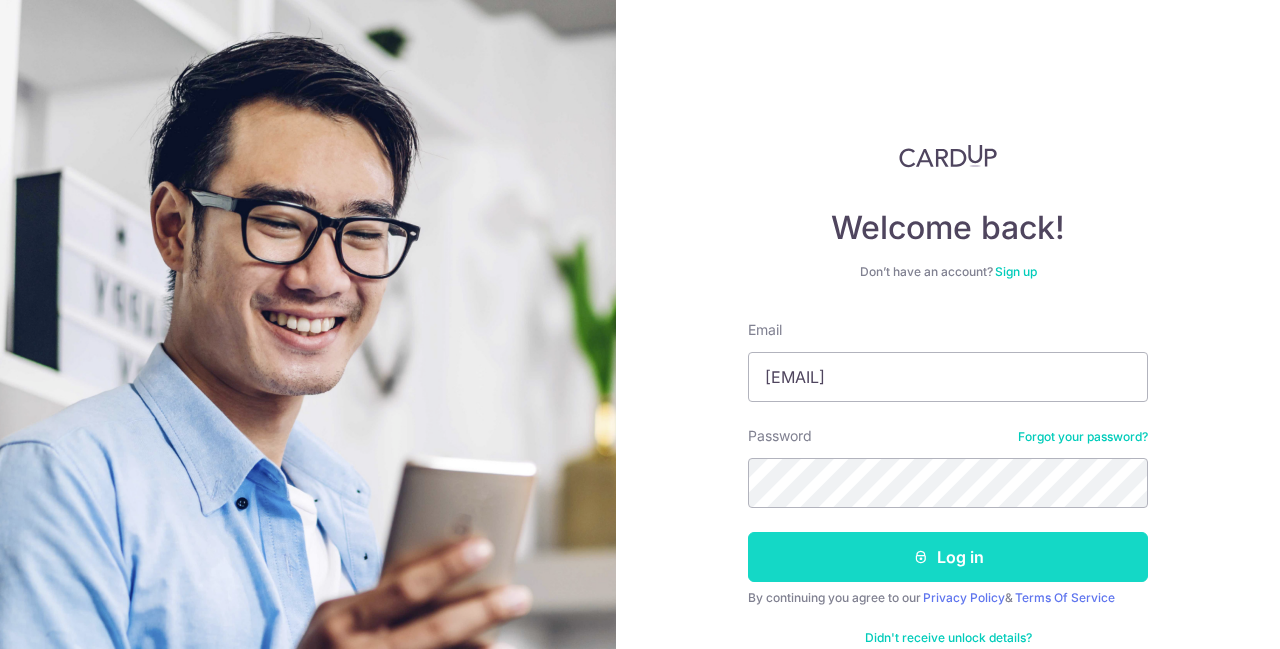 click on "Log in" at bounding box center [948, 557] 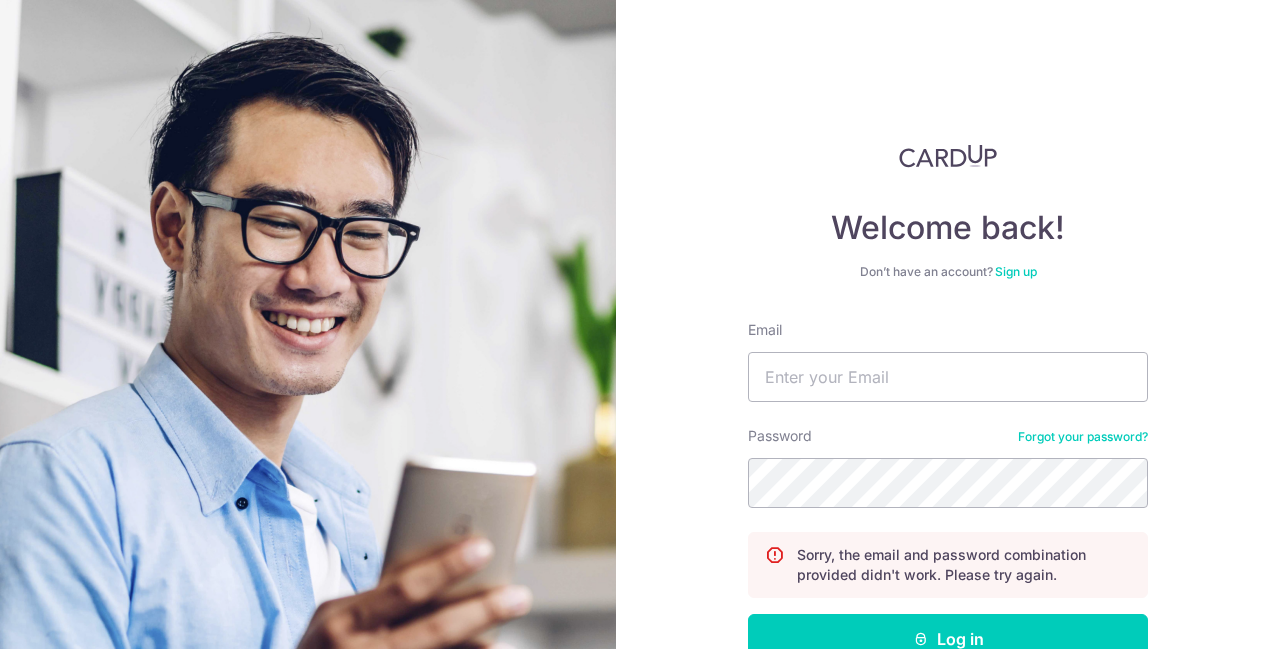 scroll, scrollTop: 0, scrollLeft: 0, axis: both 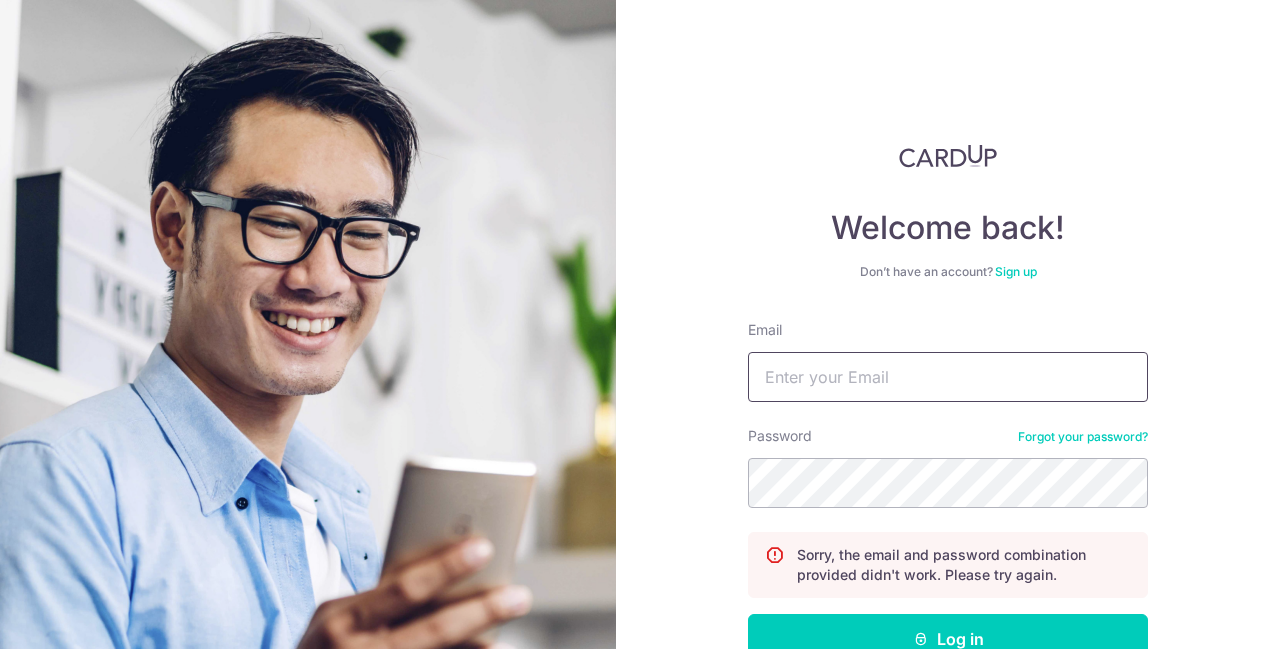 click on "Email" at bounding box center [948, 377] 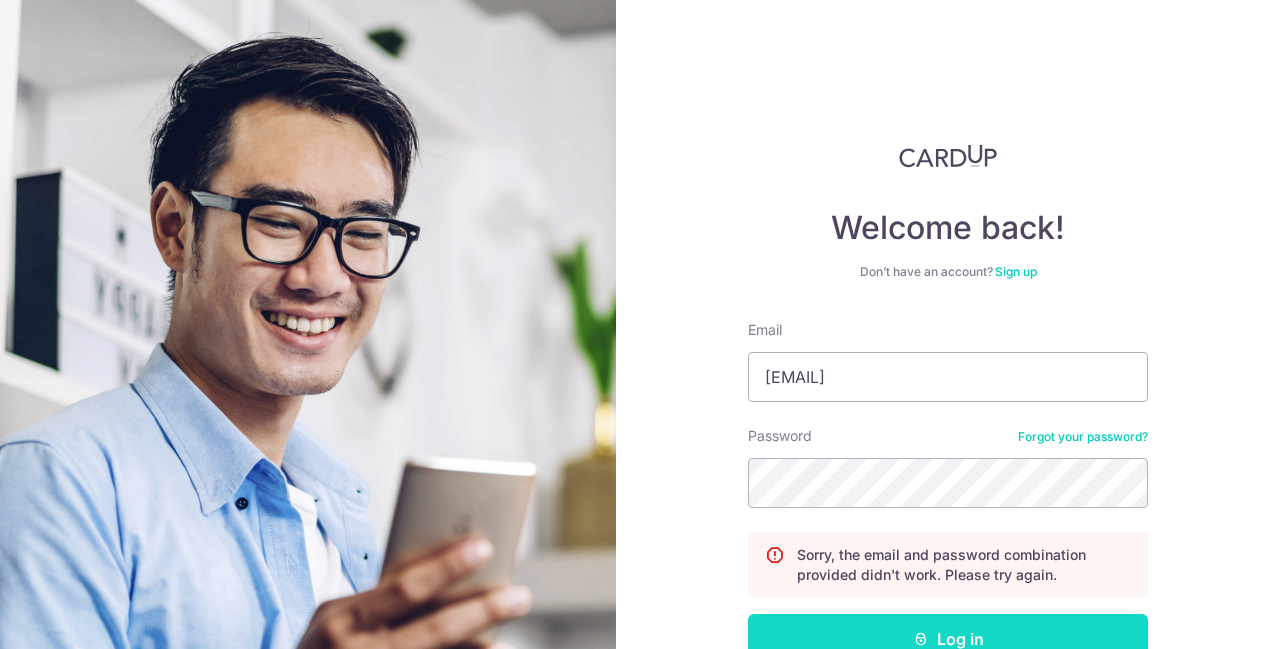 click on "Log in" at bounding box center (948, 639) 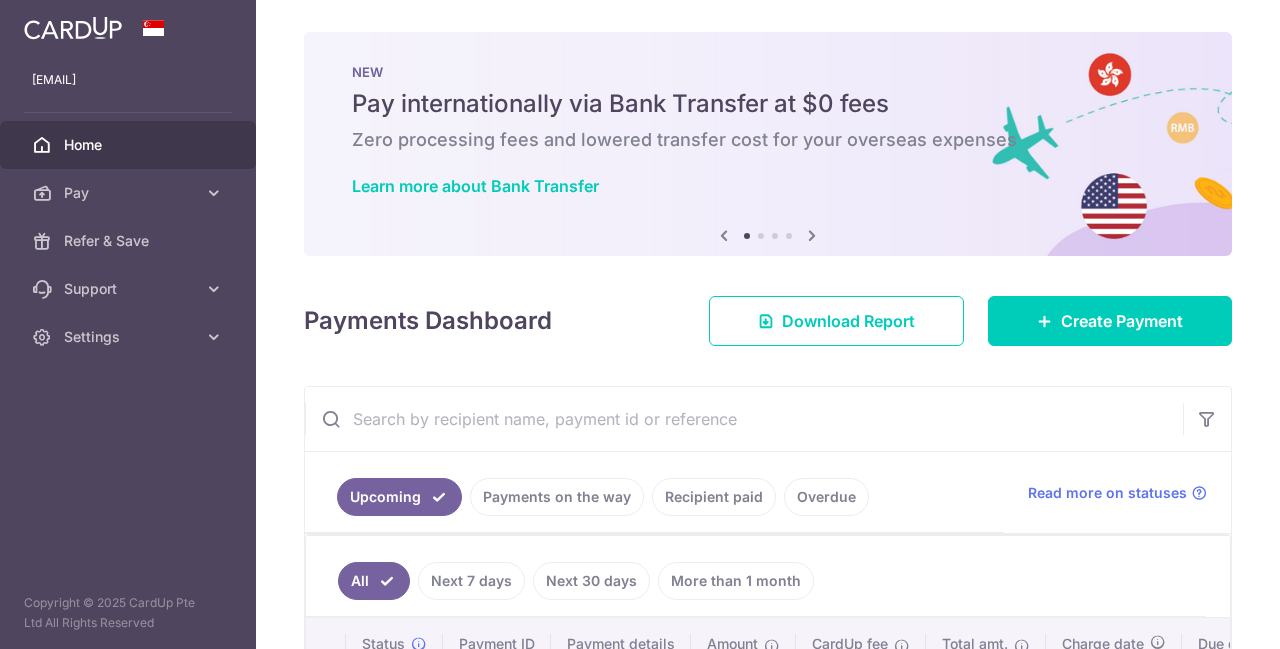 scroll, scrollTop: 0, scrollLeft: 0, axis: both 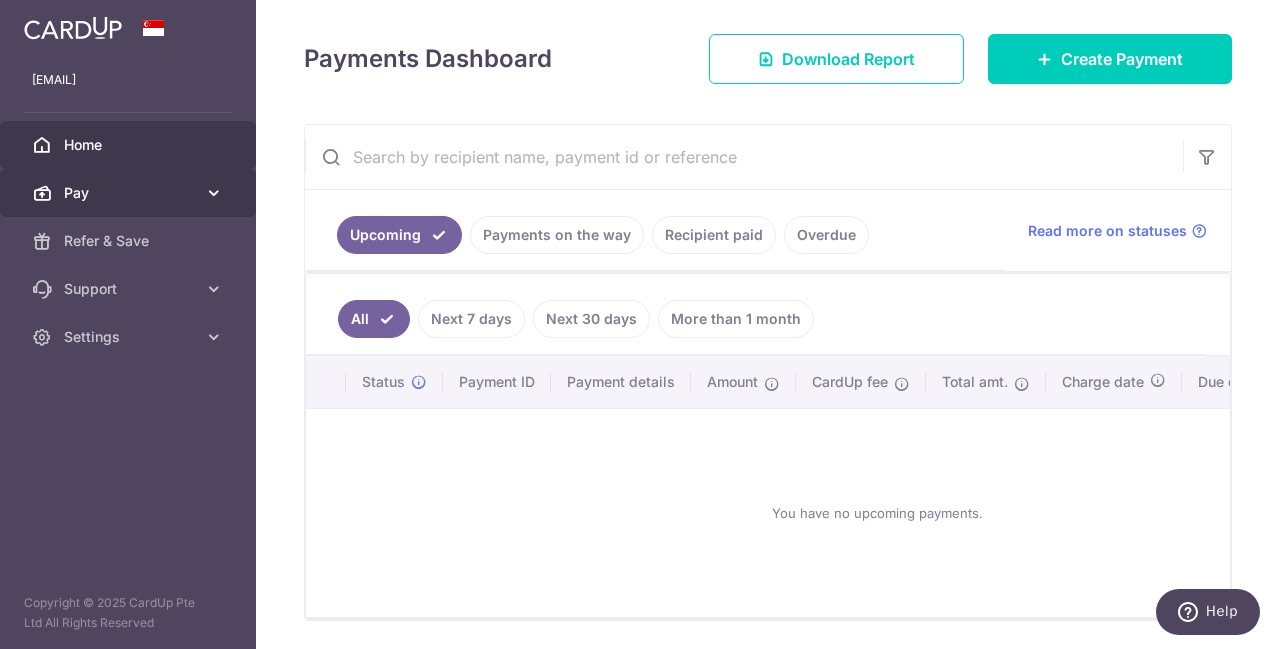 click on "Pay" at bounding box center (130, 193) 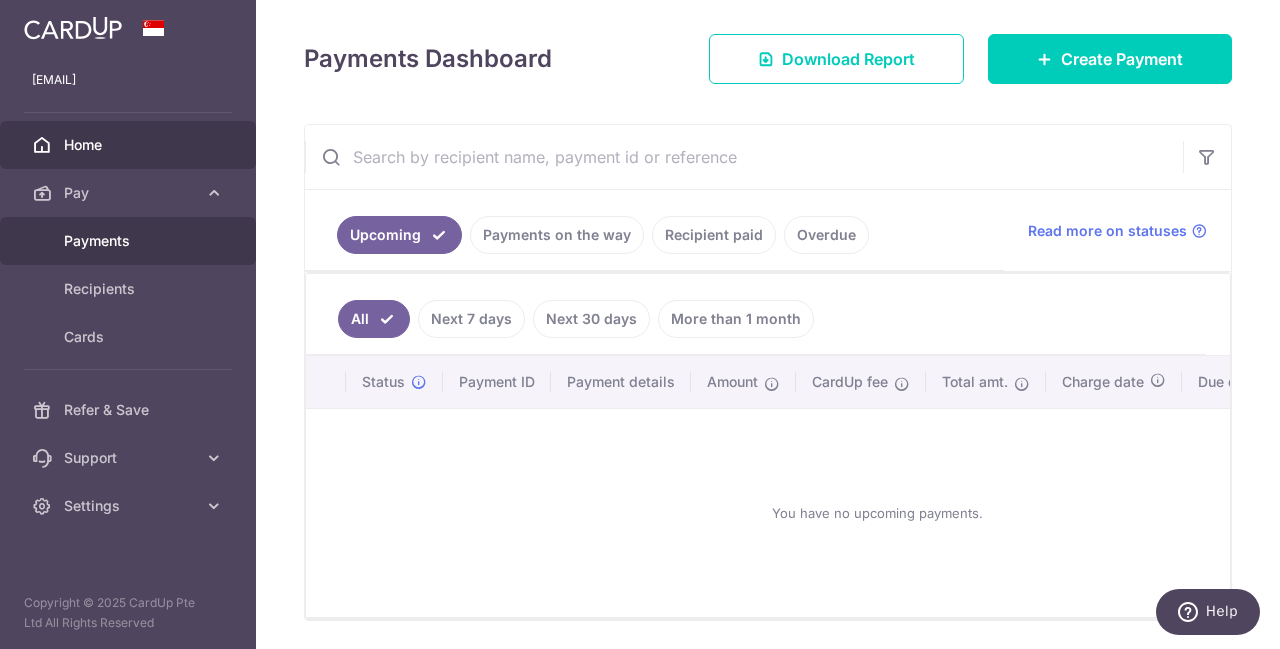click on "Payments" at bounding box center [130, 241] 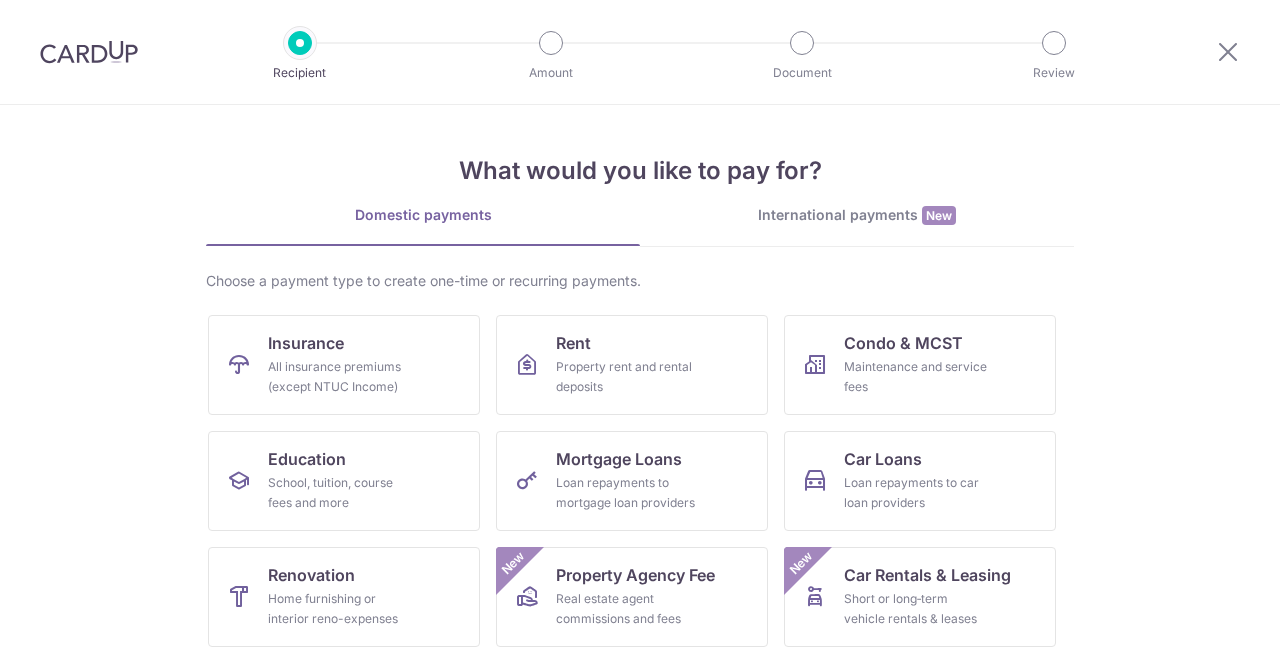 scroll, scrollTop: 0, scrollLeft: 0, axis: both 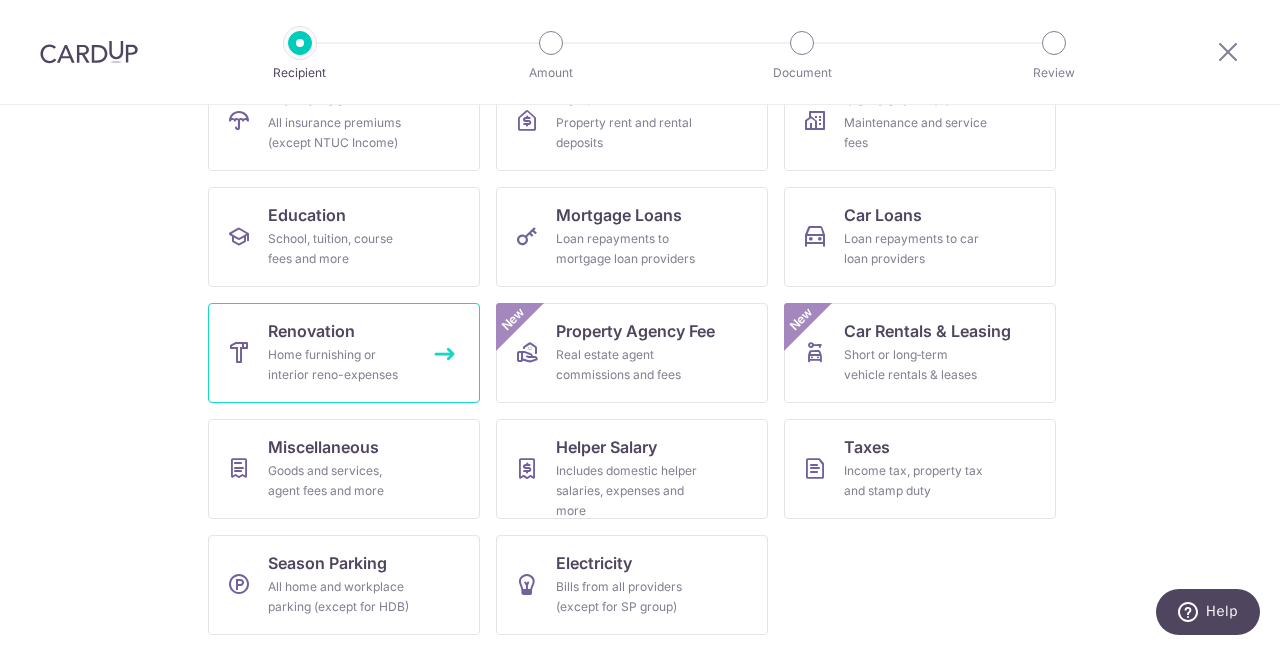 click on "Renovation Home furnishing or interior reno-expenses" at bounding box center (344, 353) 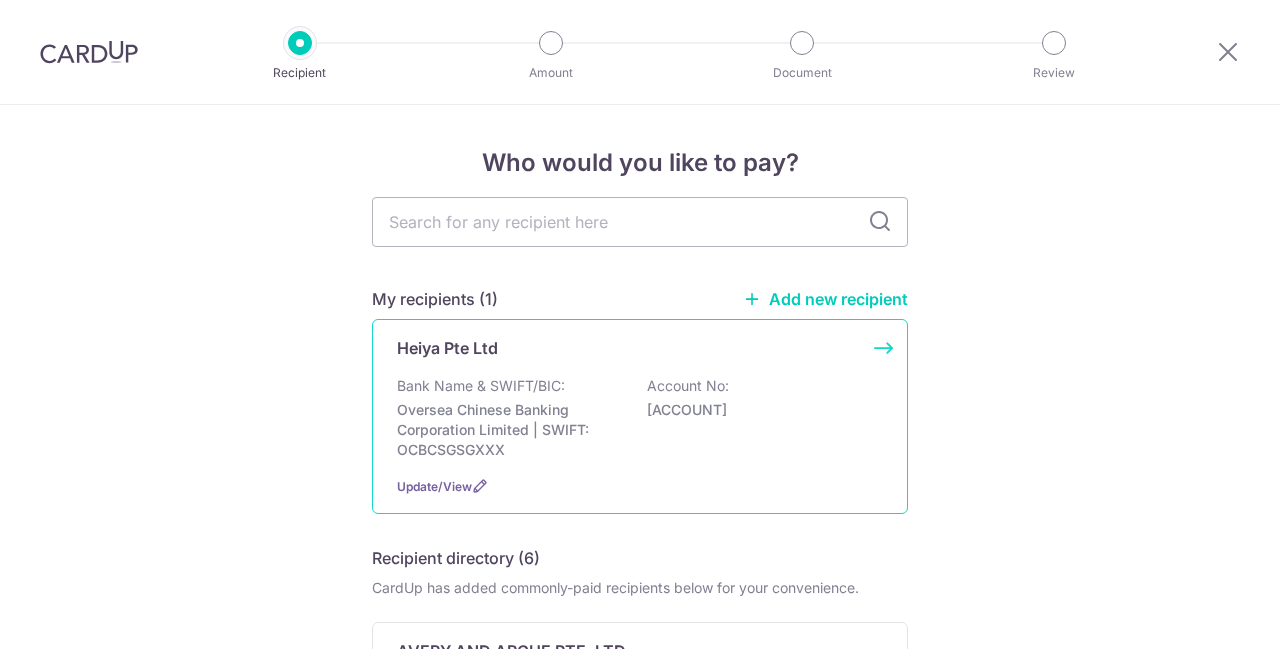 scroll, scrollTop: 0, scrollLeft: 0, axis: both 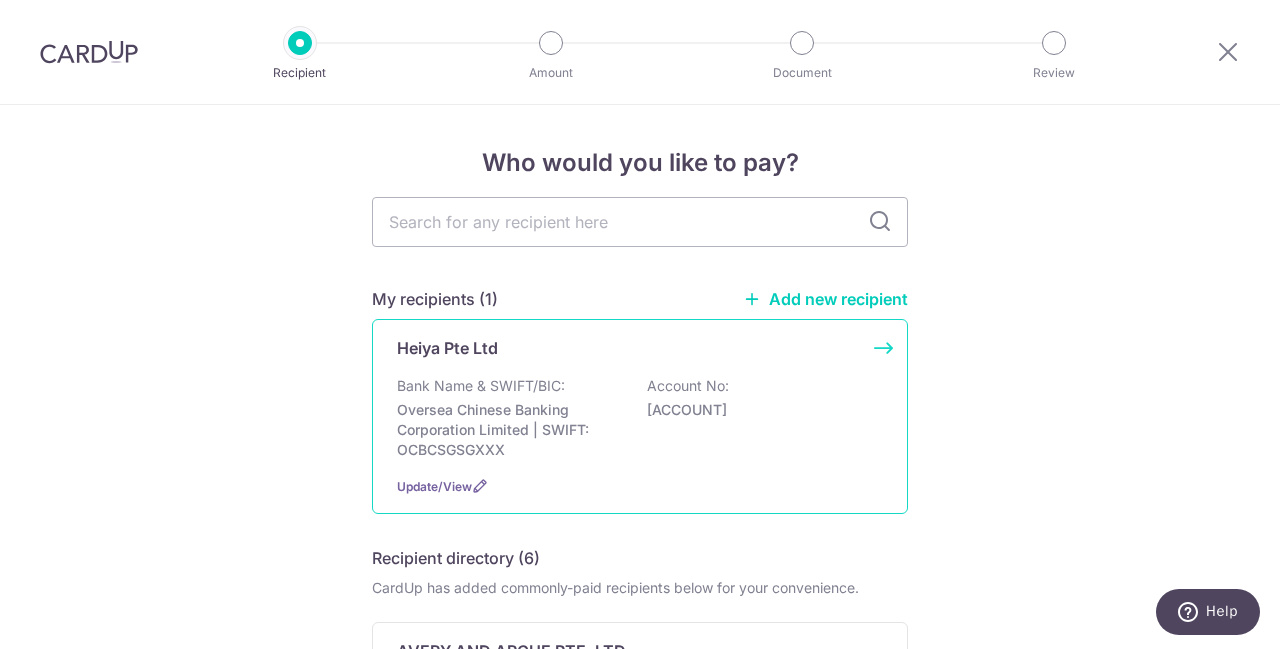 click on "Bank Name & SWIFT/BIC:
[BANK NAME] | SWIFT: [SWIFT]
Account No:
[ACCOUNT]" at bounding box center [640, 418] 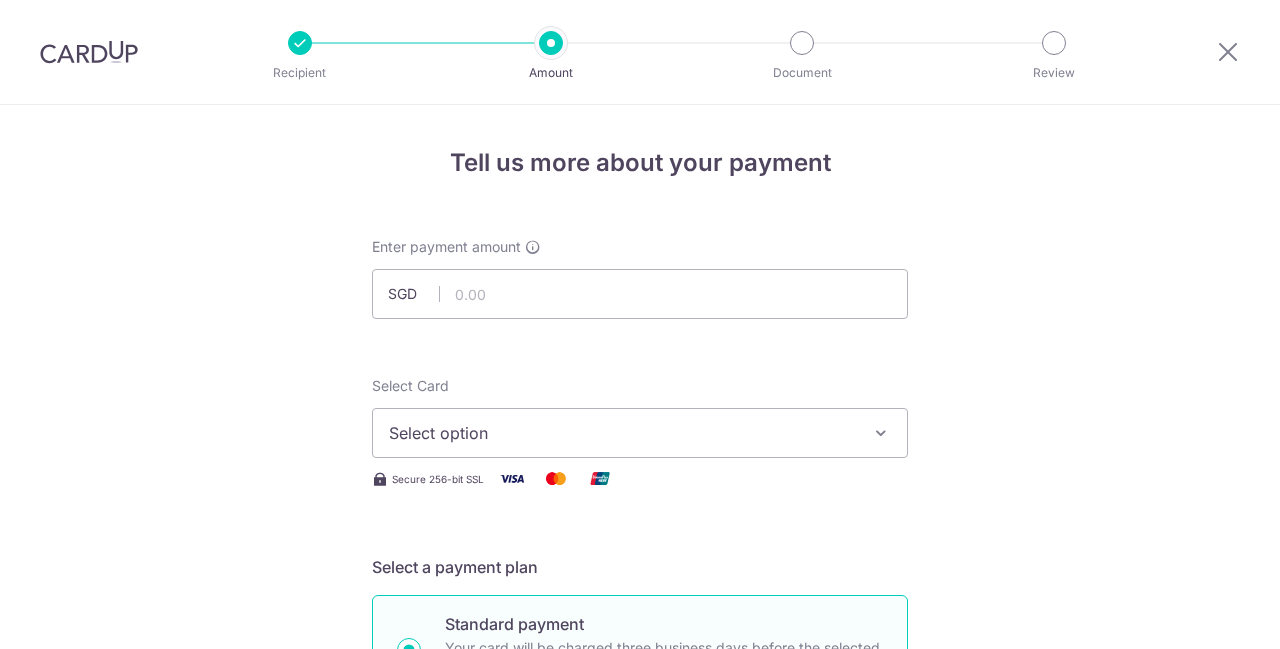 scroll, scrollTop: 0, scrollLeft: 0, axis: both 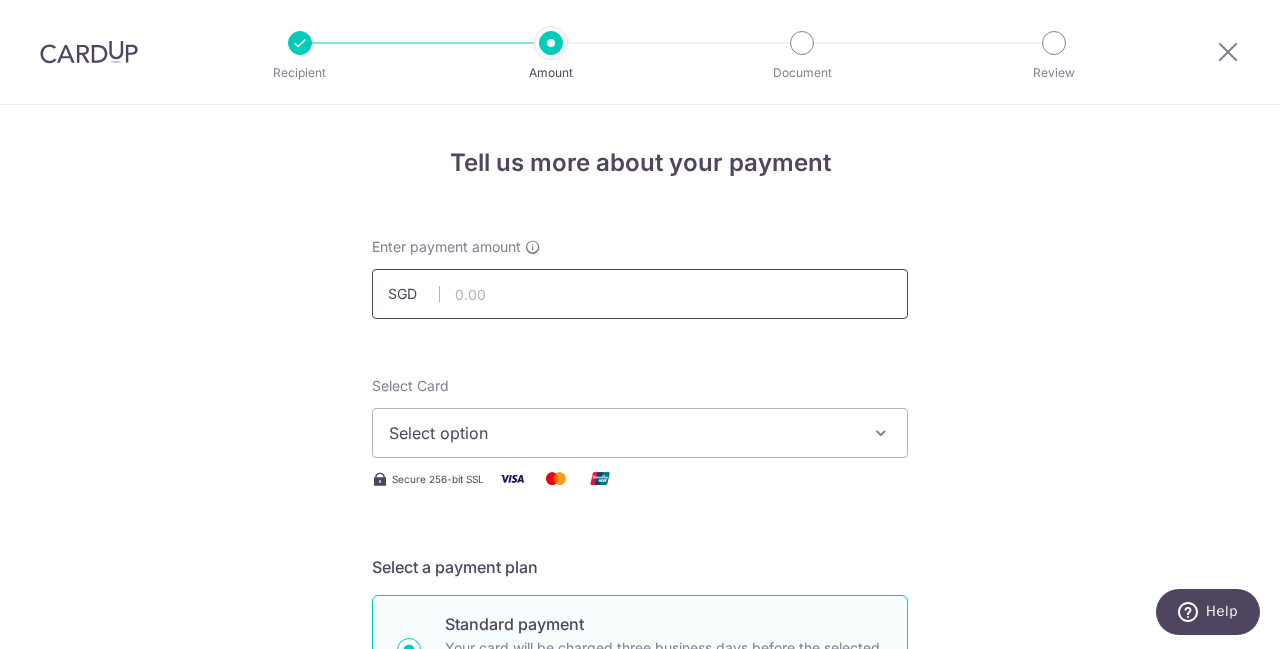 click at bounding box center [640, 294] 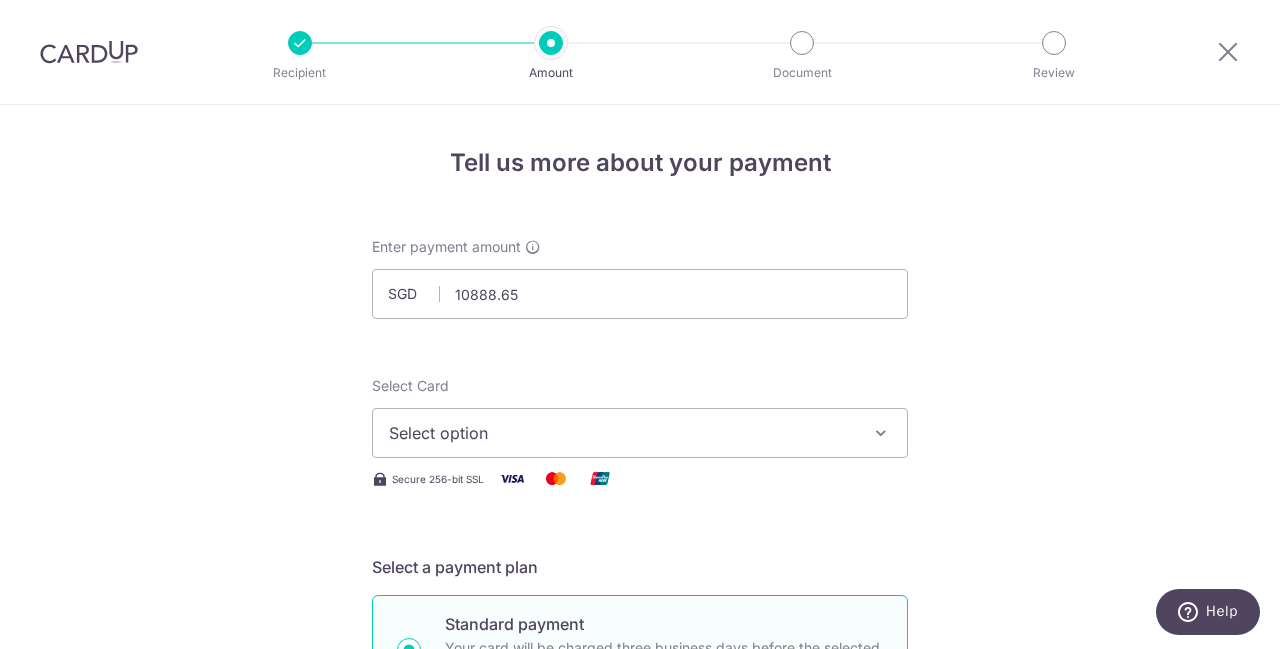 type on "10,888.65" 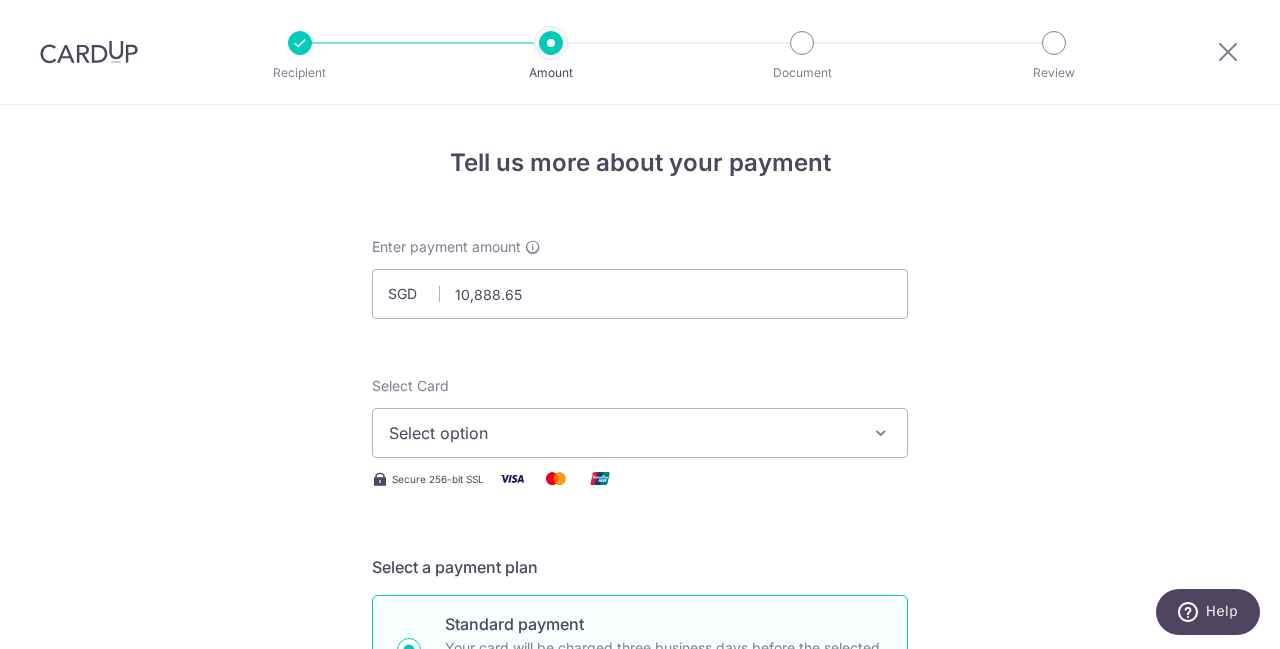 click on "Enter payment amount
SGD
[NUMBER]
[NUMBER]
Select Card
Select option
Add credit card
Your Cards
**** [CARD_LAST_FOUR]
**** [CARD_LAST_FOUR]
Secure 256-bit SSL
Text
New card details
Card
Secure 256-bit SSL" at bounding box center [640, 1095] 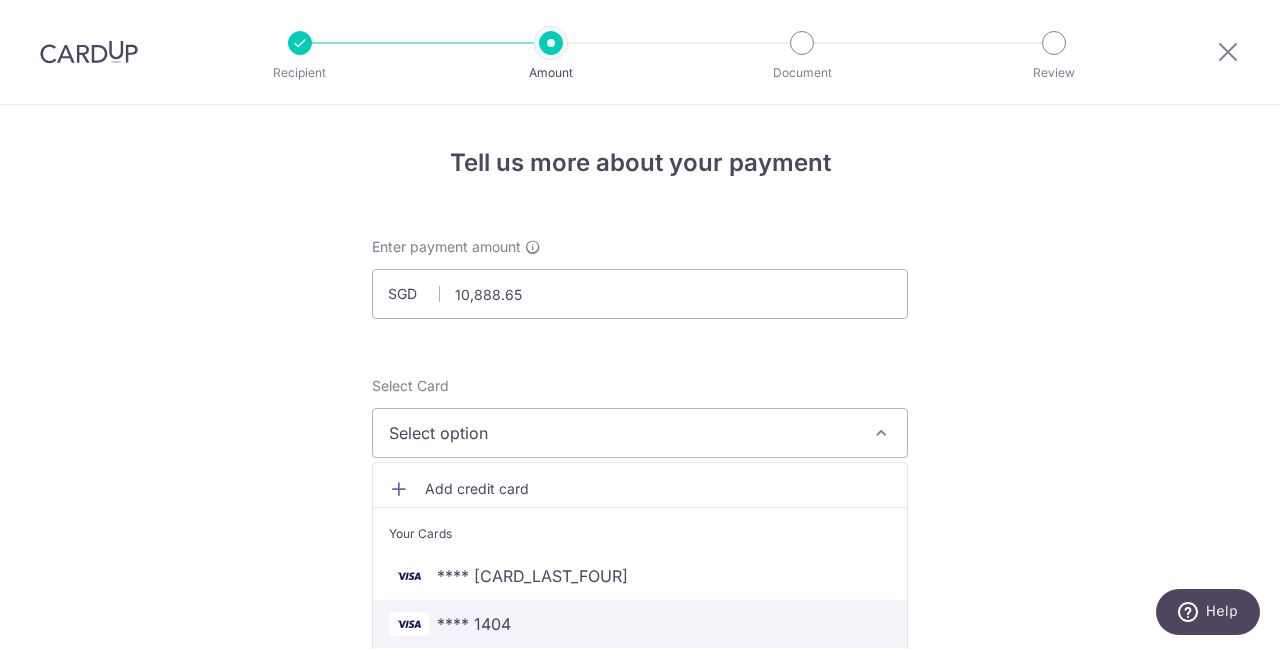 click on "**** 1404" at bounding box center (640, 624) 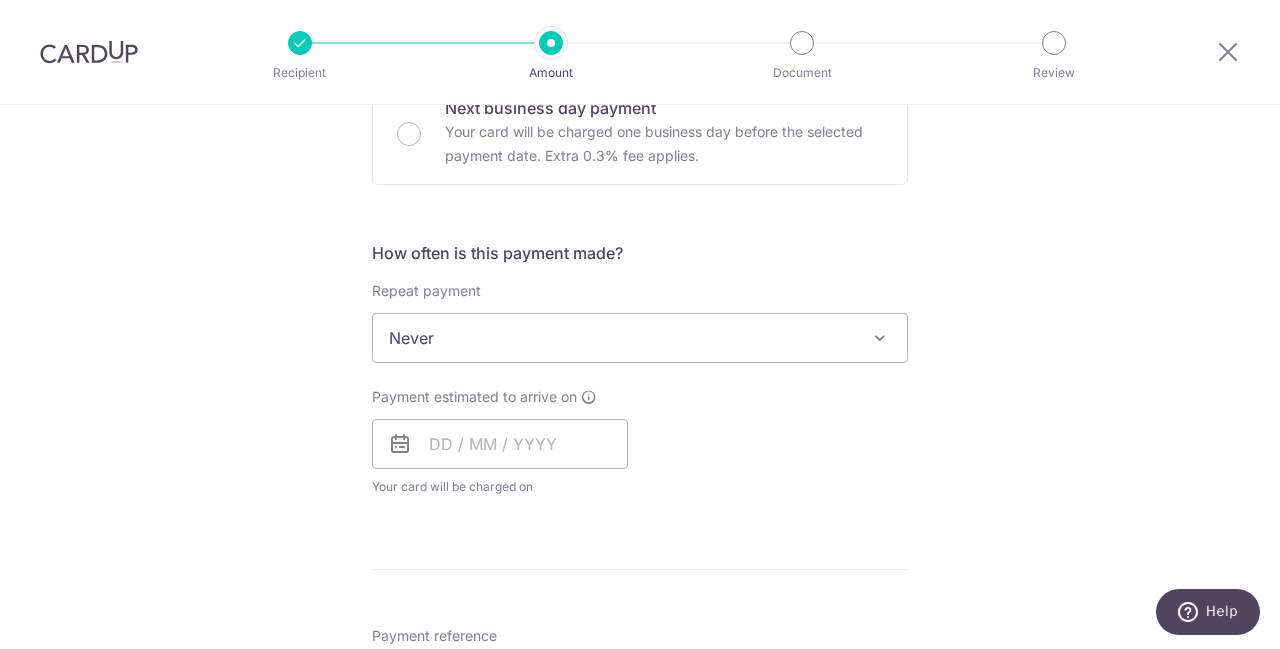 scroll, scrollTop: 639, scrollLeft: 0, axis: vertical 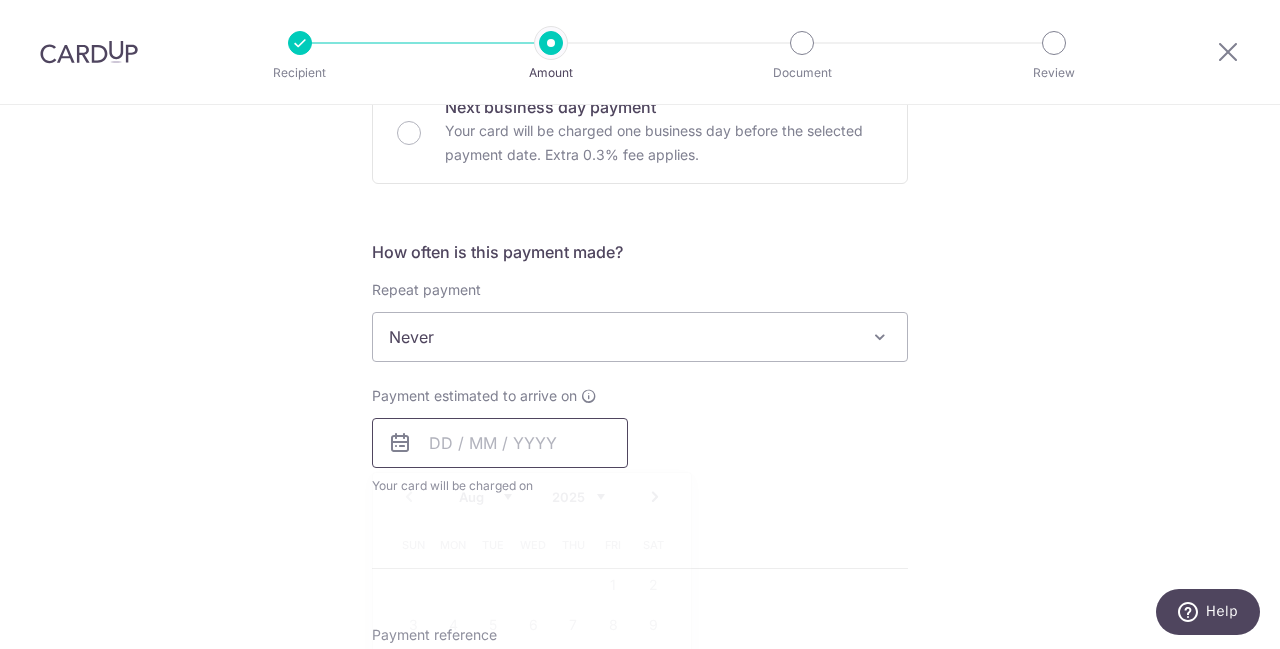 click at bounding box center (500, 443) 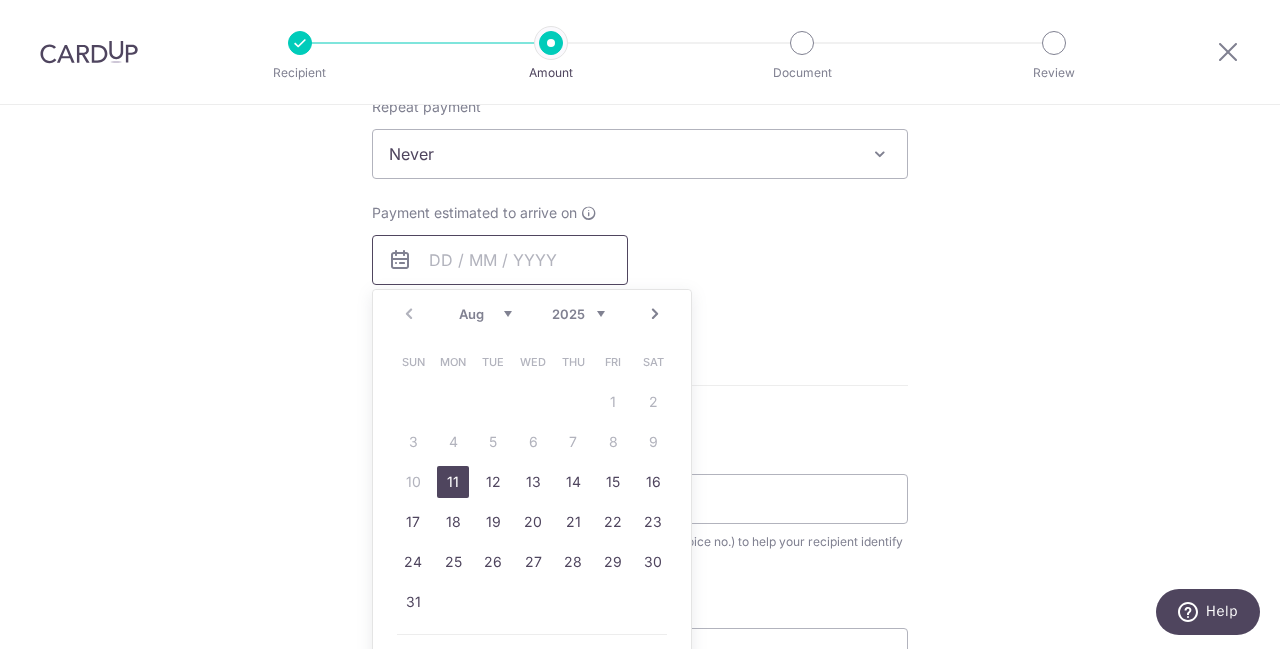 scroll, scrollTop: 835, scrollLeft: 0, axis: vertical 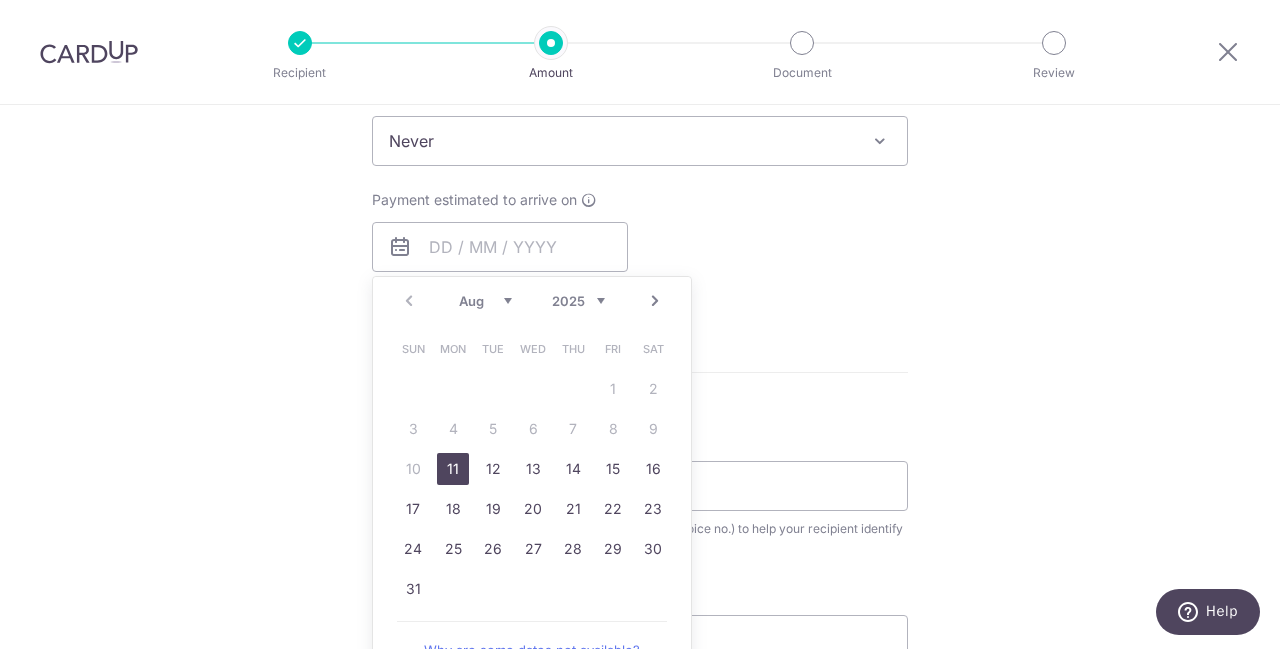 click on "11" at bounding box center [453, 469] 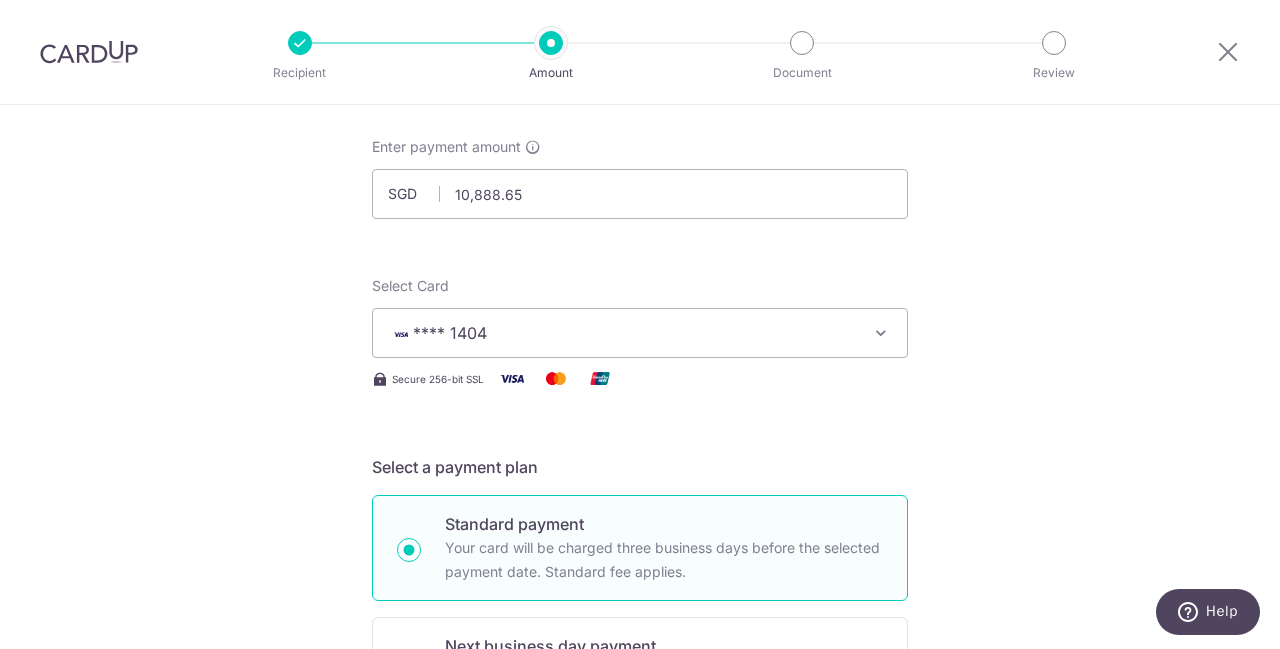scroll, scrollTop: 104, scrollLeft: 0, axis: vertical 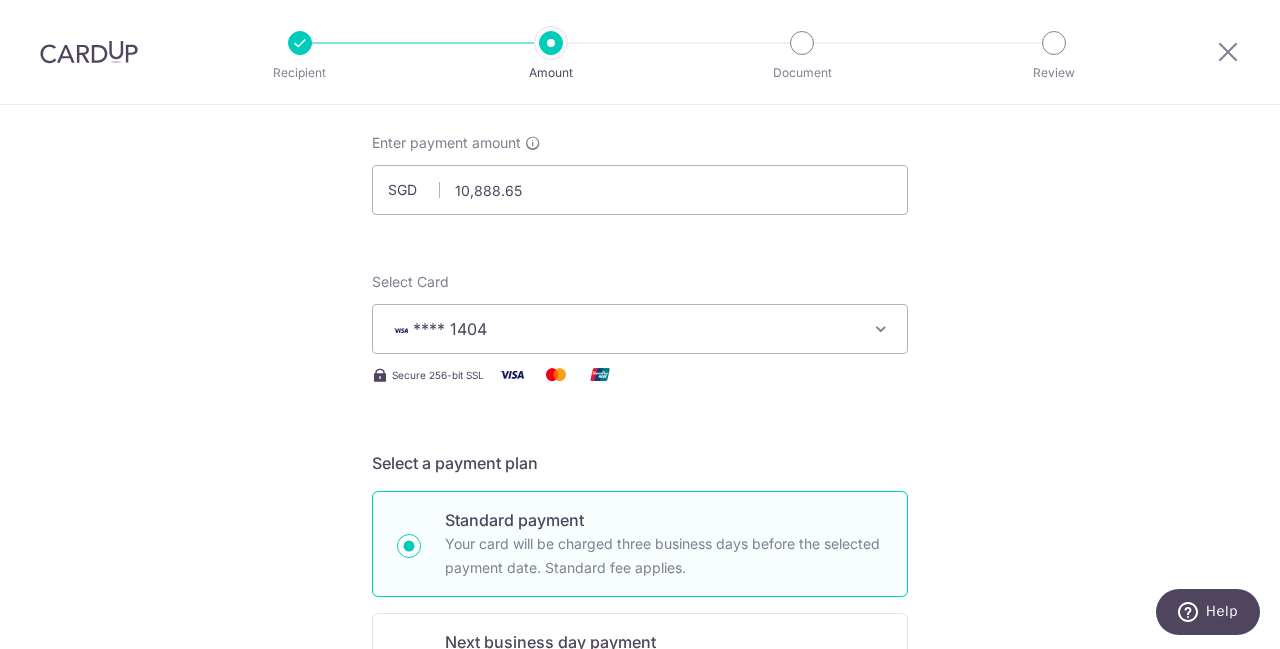 click on "**** [CREDIT_CARD]" at bounding box center [622, 329] 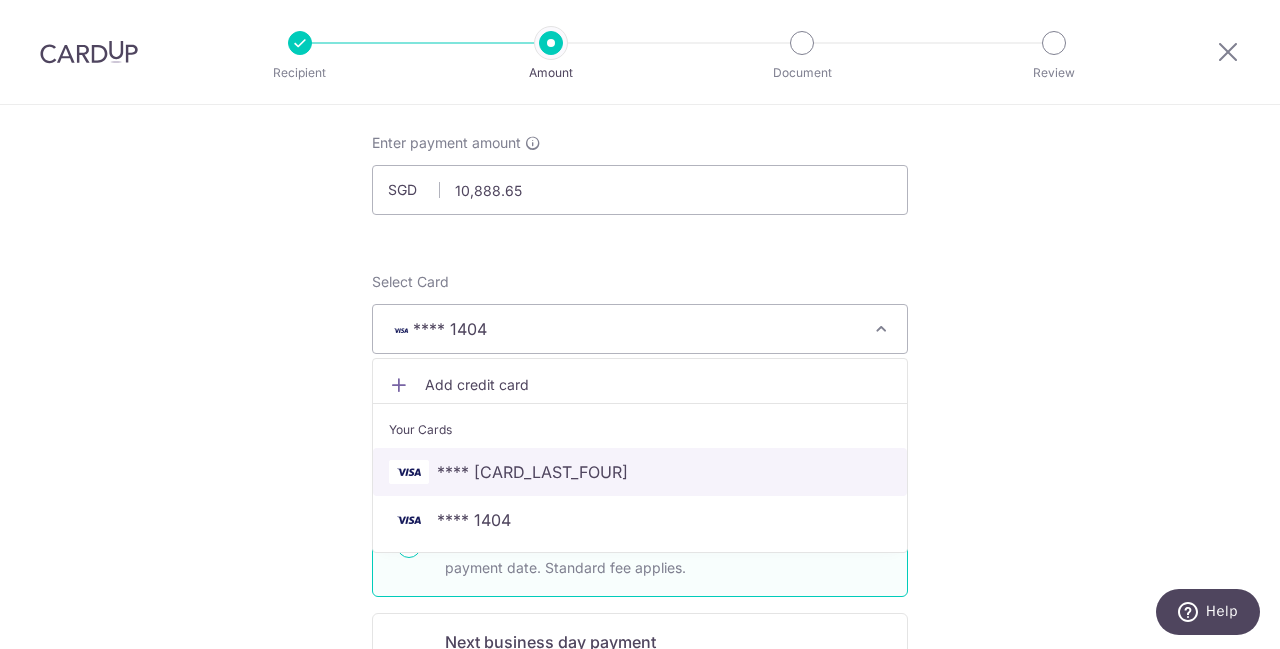 click on "**** [CREDIT_CARD]" at bounding box center (532, 472) 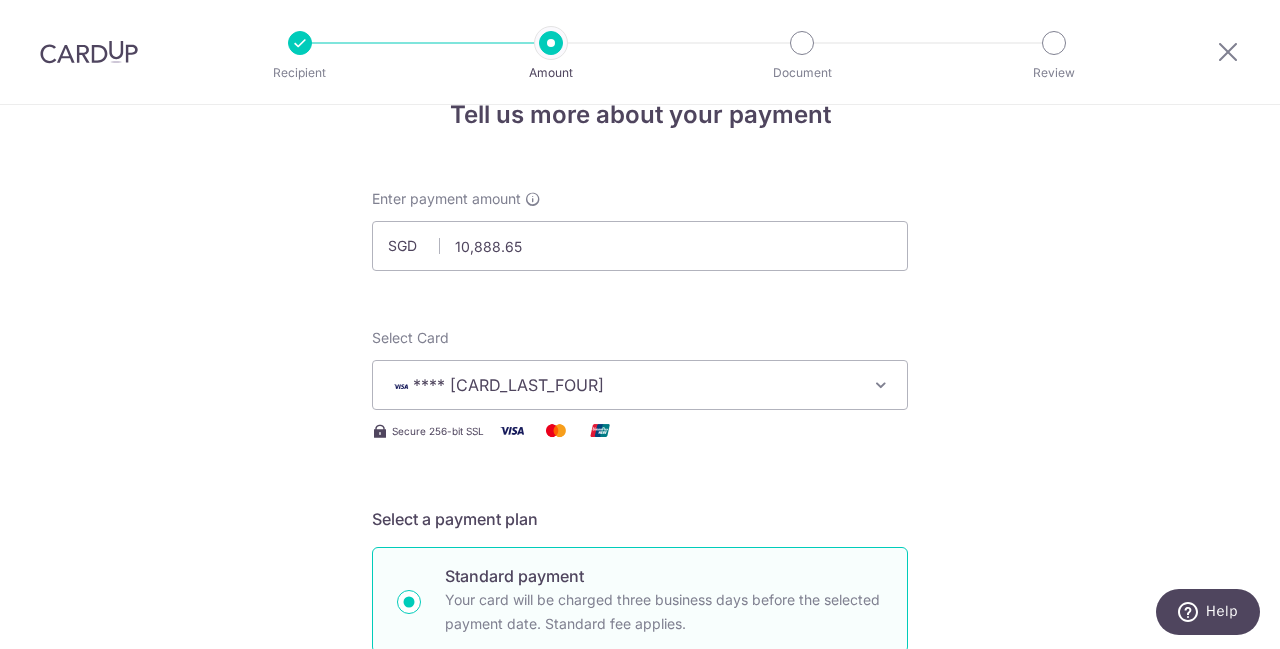 scroll, scrollTop: 0, scrollLeft: 0, axis: both 